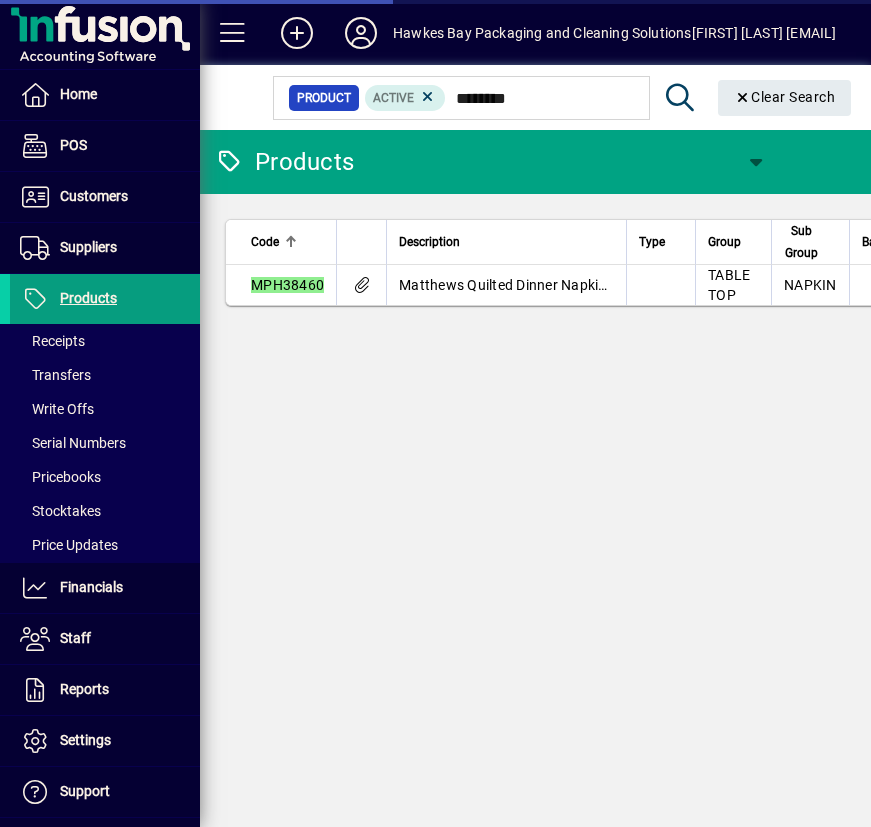 scroll, scrollTop: 0, scrollLeft: 0, axis: both 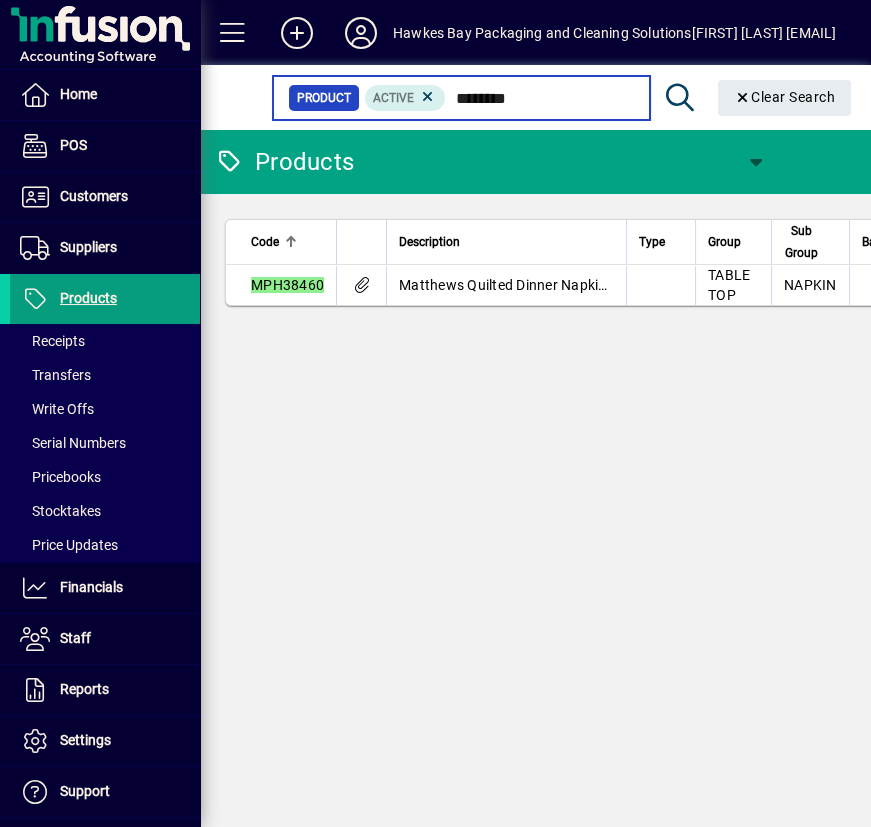 drag, startPoint x: 556, startPoint y: 98, endPoint x: 439, endPoint y: 109, distance: 117.51595 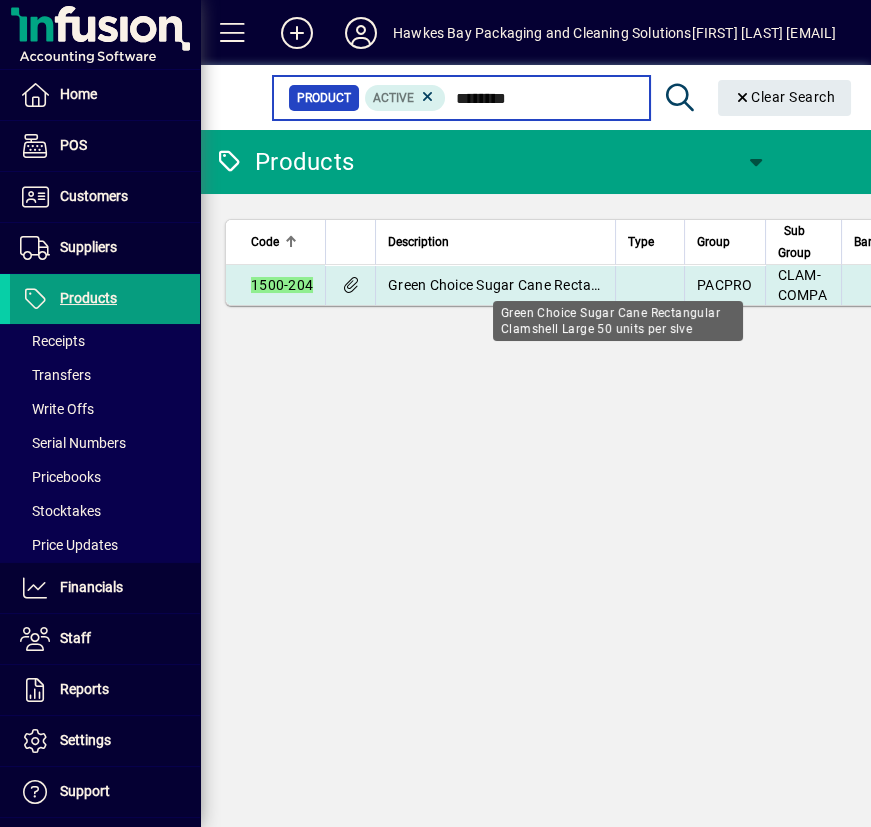 type on "********" 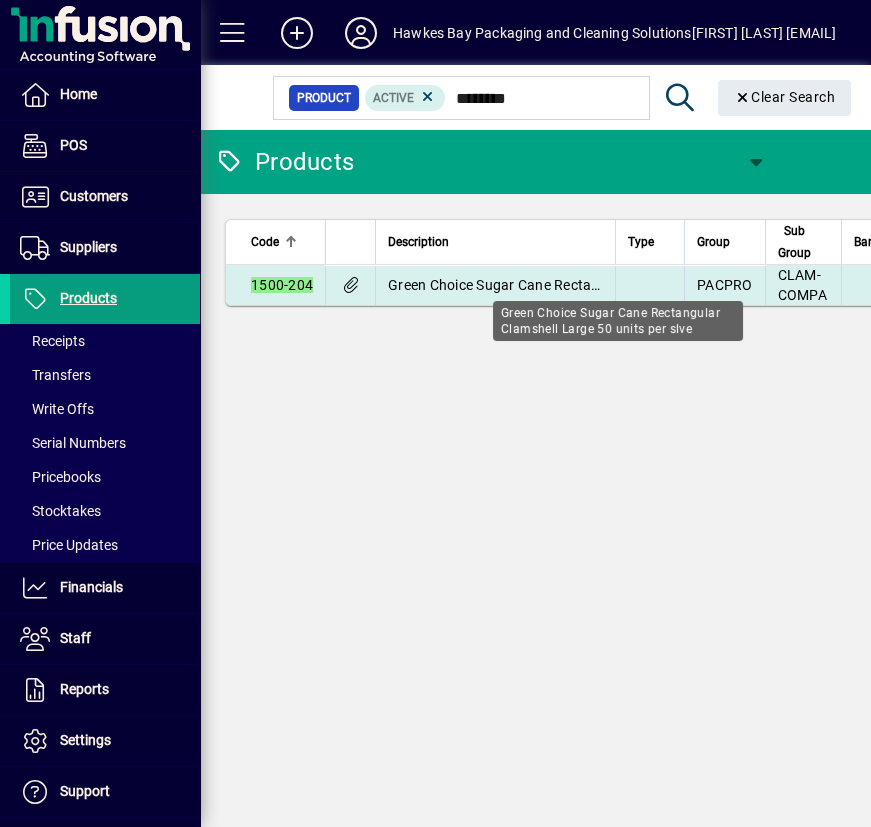 click on "Green Choice Sugar Cane Rectangular Clamshell Large 50 units per slve" at bounding box center [617, 285] 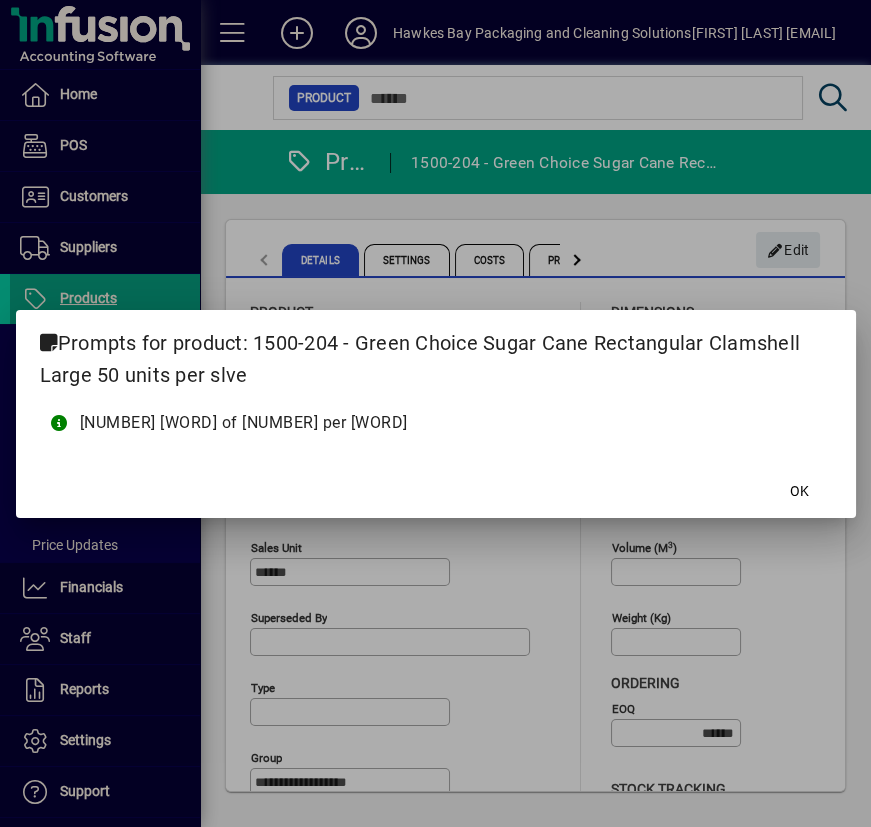 click on "OK" 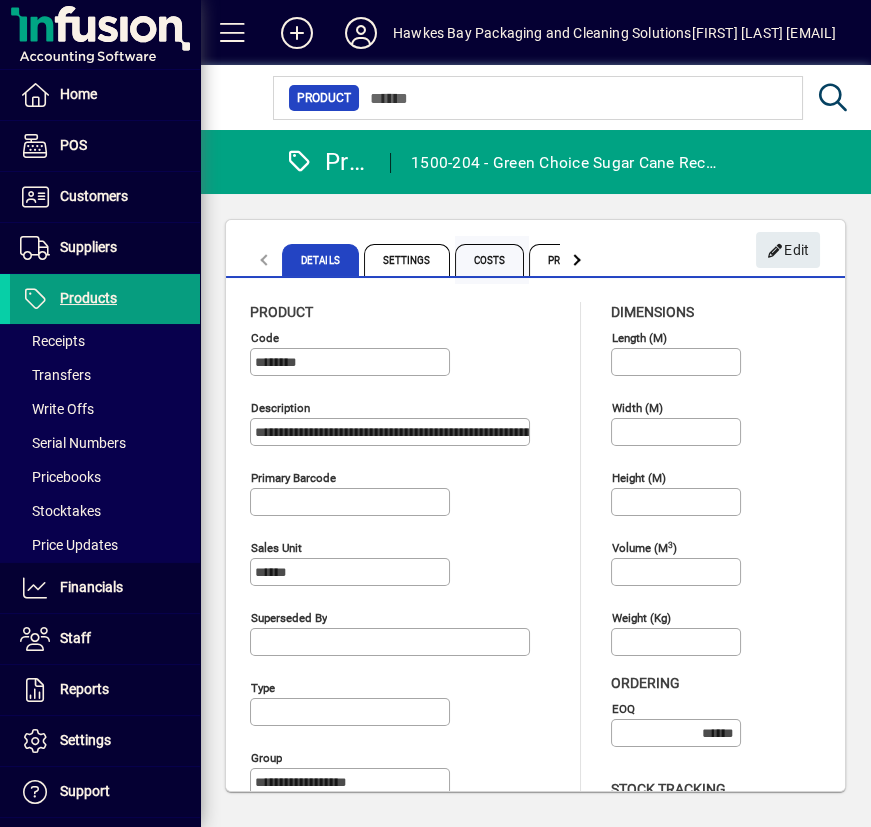 click on "Costs" at bounding box center [490, 260] 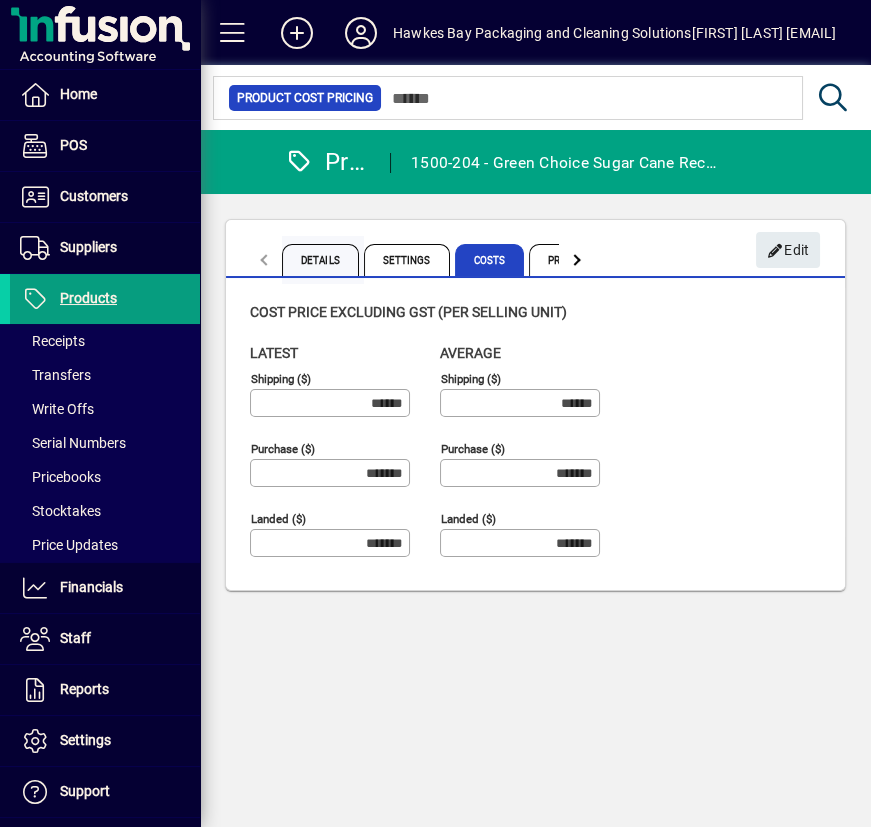 click on "Details" at bounding box center (320, 260) 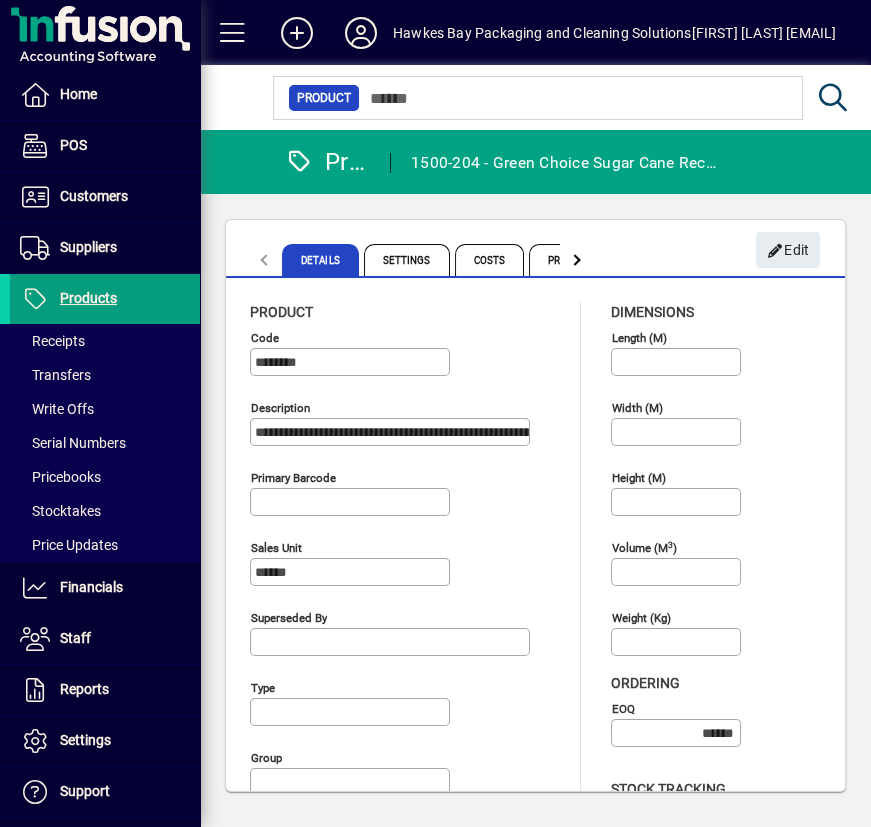 type on "**********" 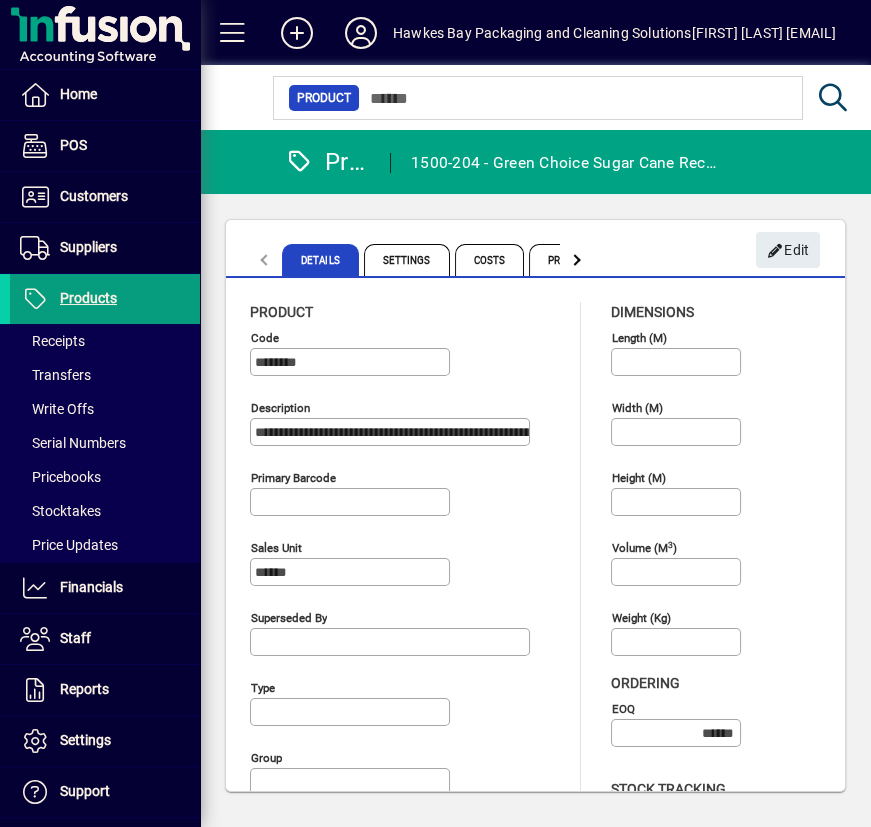 type on "**********" 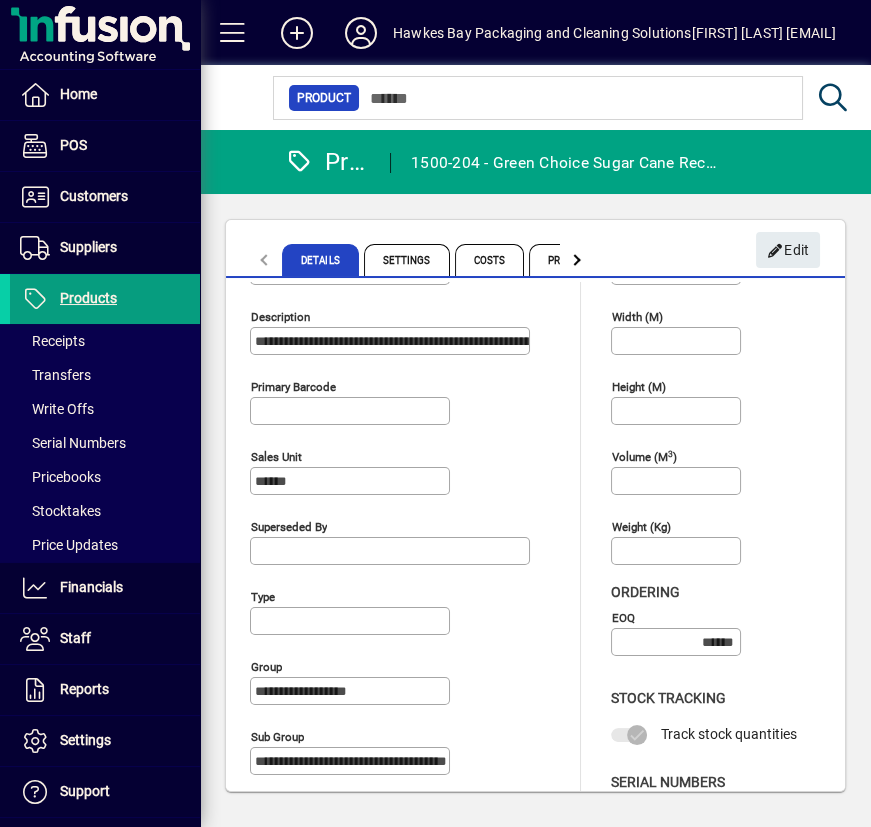 scroll, scrollTop: 0, scrollLeft: 0, axis: both 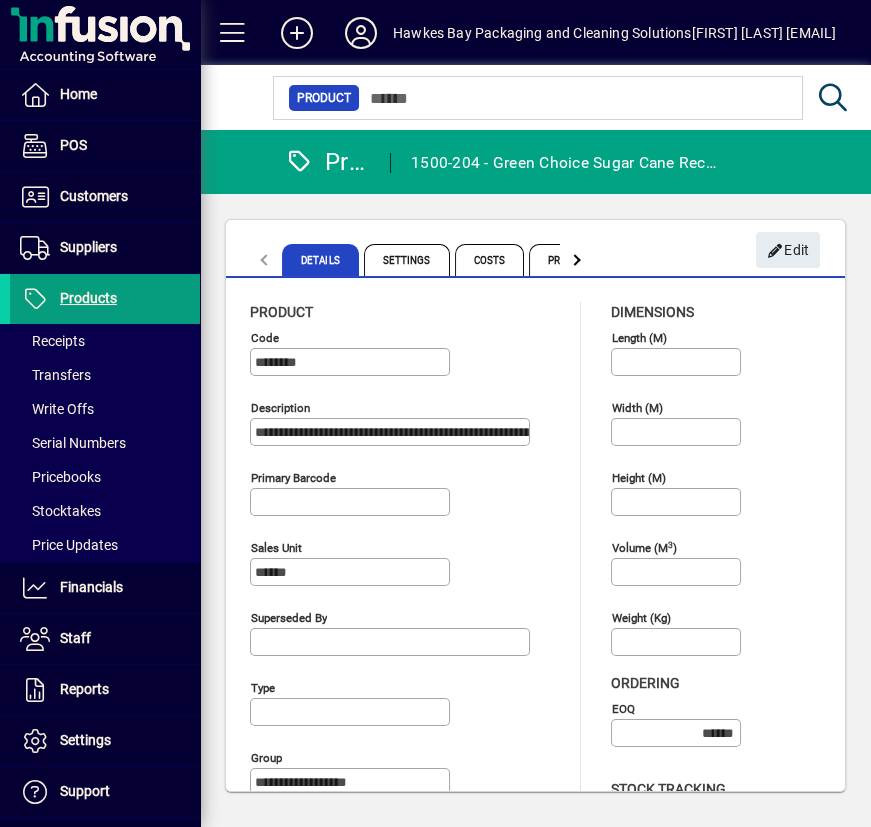 drag, startPoint x: 509, startPoint y: 432, endPoint x: 528, endPoint y: 424, distance: 20.615528 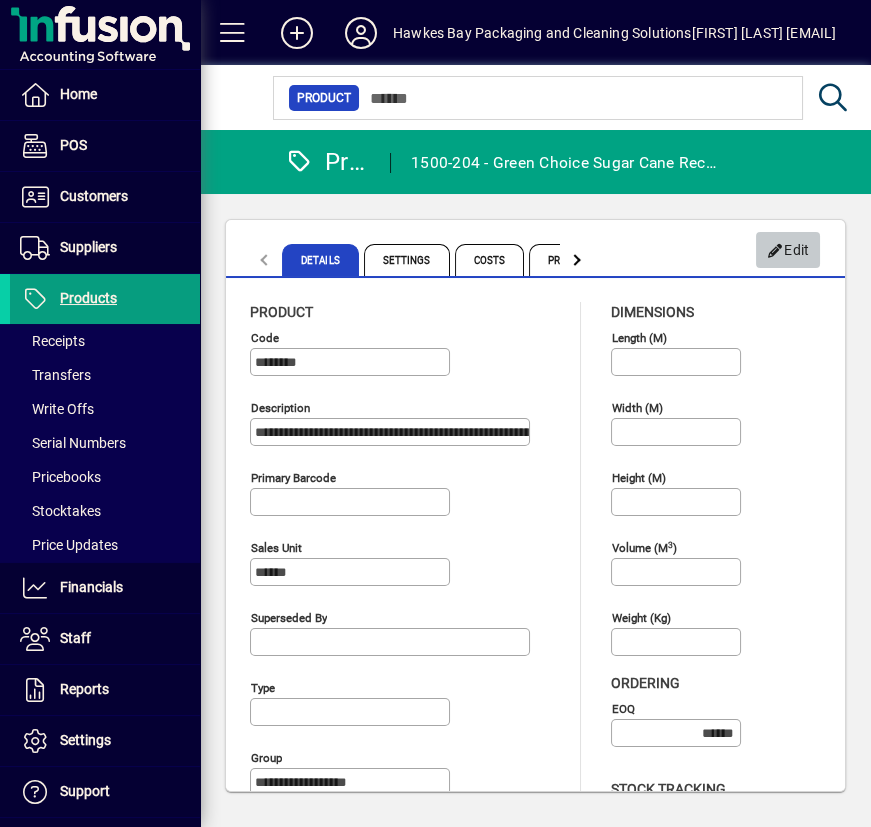 click 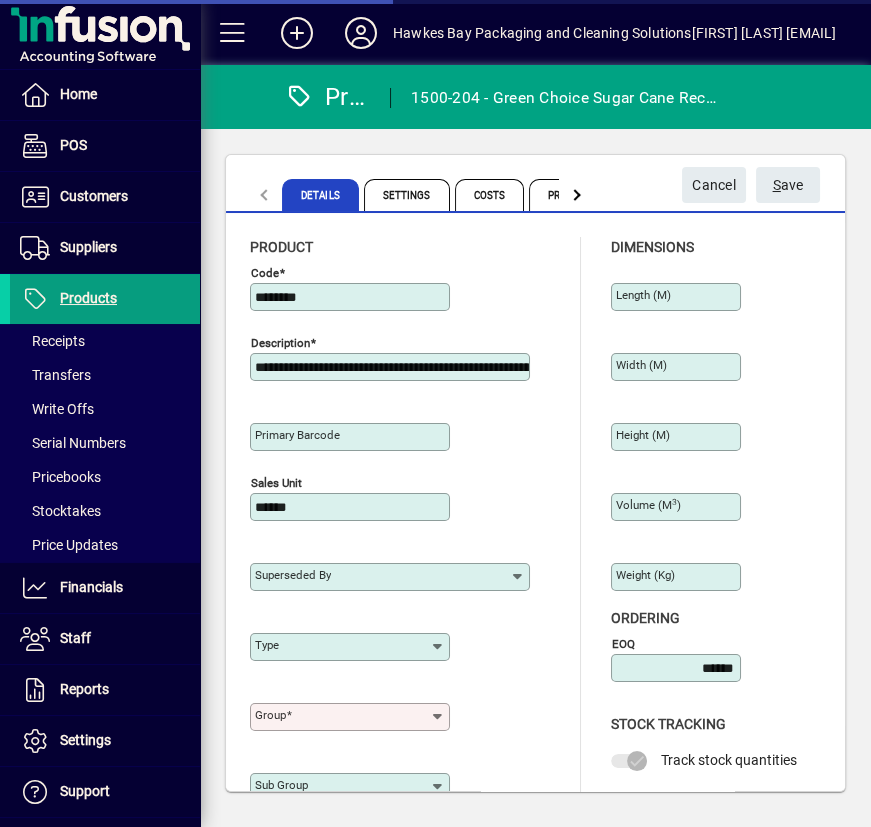 type on "**********" 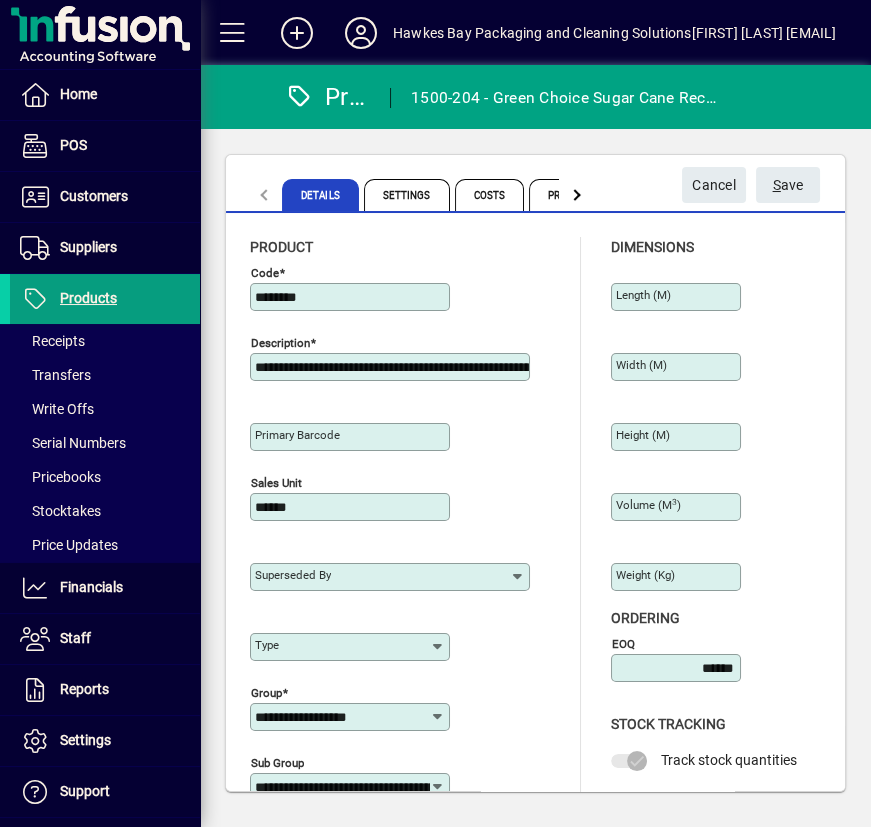 click on "**********" at bounding box center (392, 367) 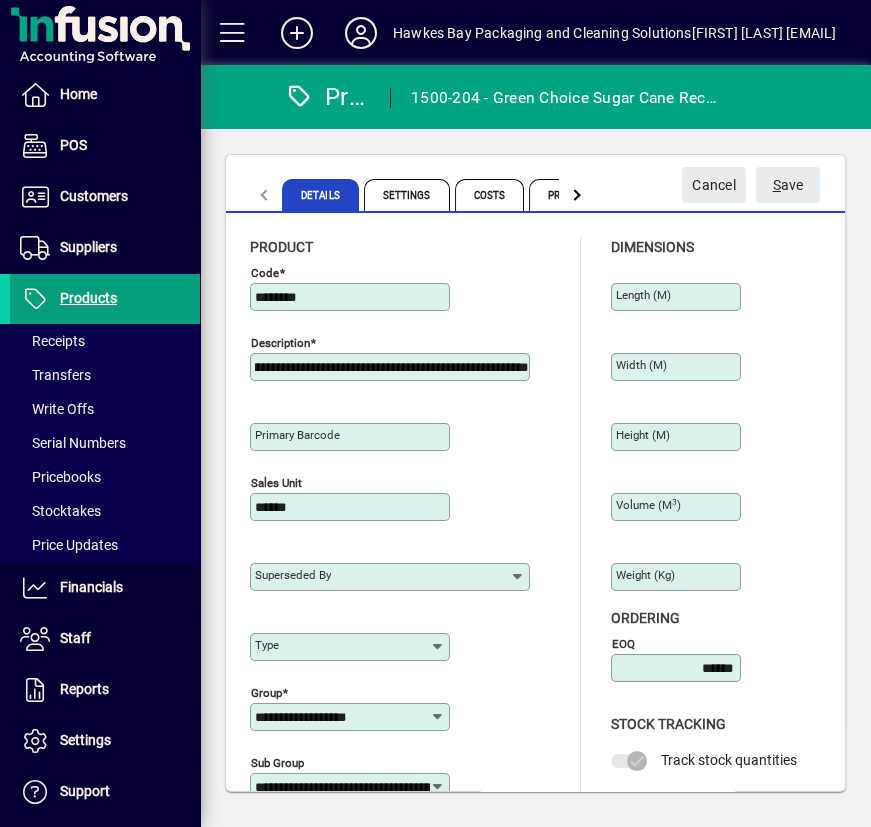 scroll, scrollTop: 0, scrollLeft: 191, axis: horizontal 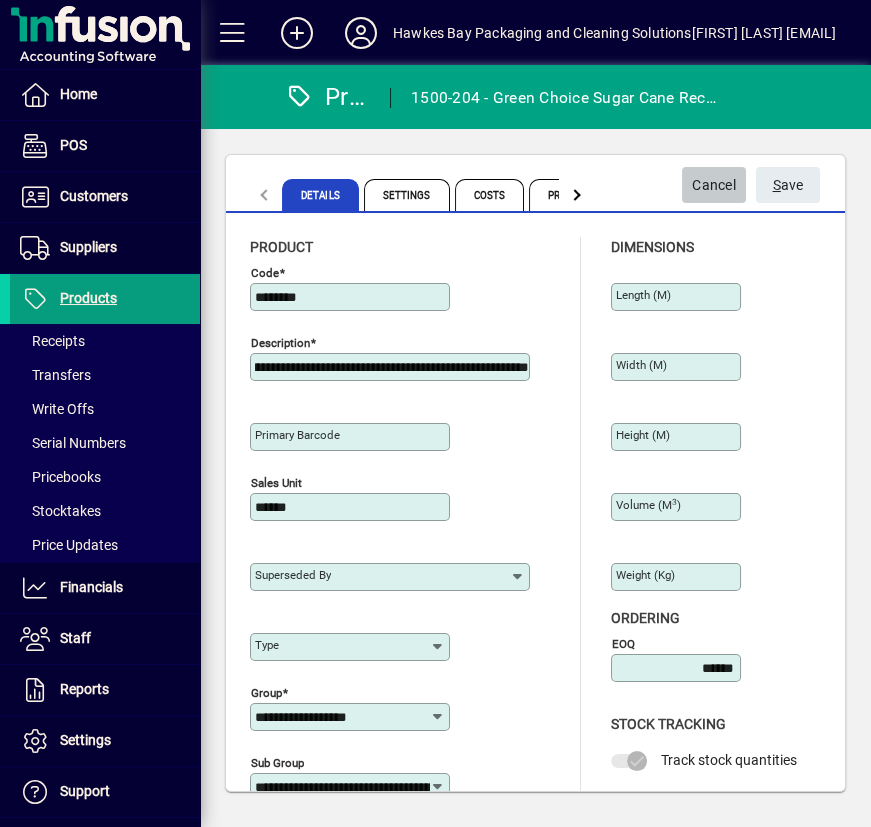 click on "Cancel" 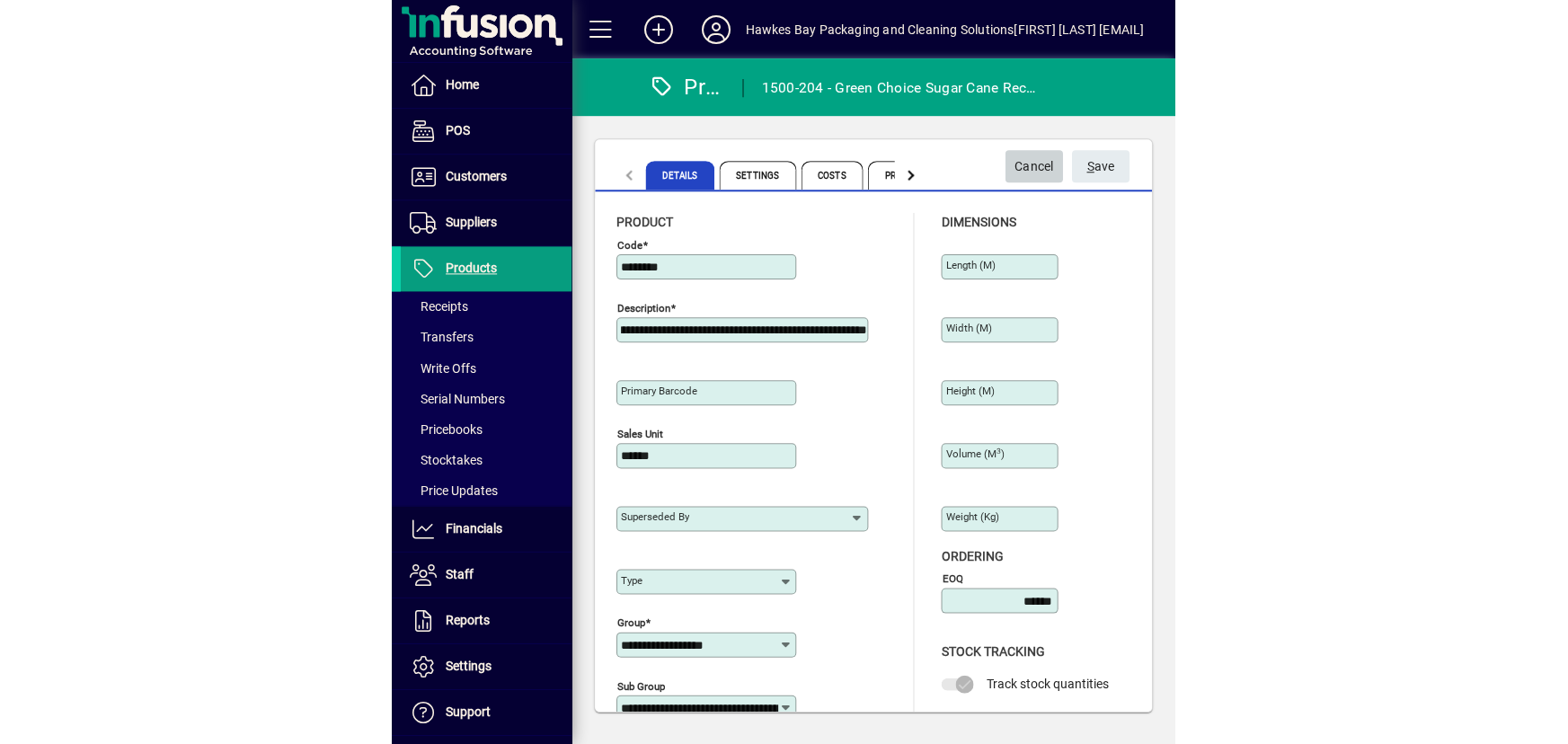 scroll, scrollTop: 0, scrollLeft: 0, axis: both 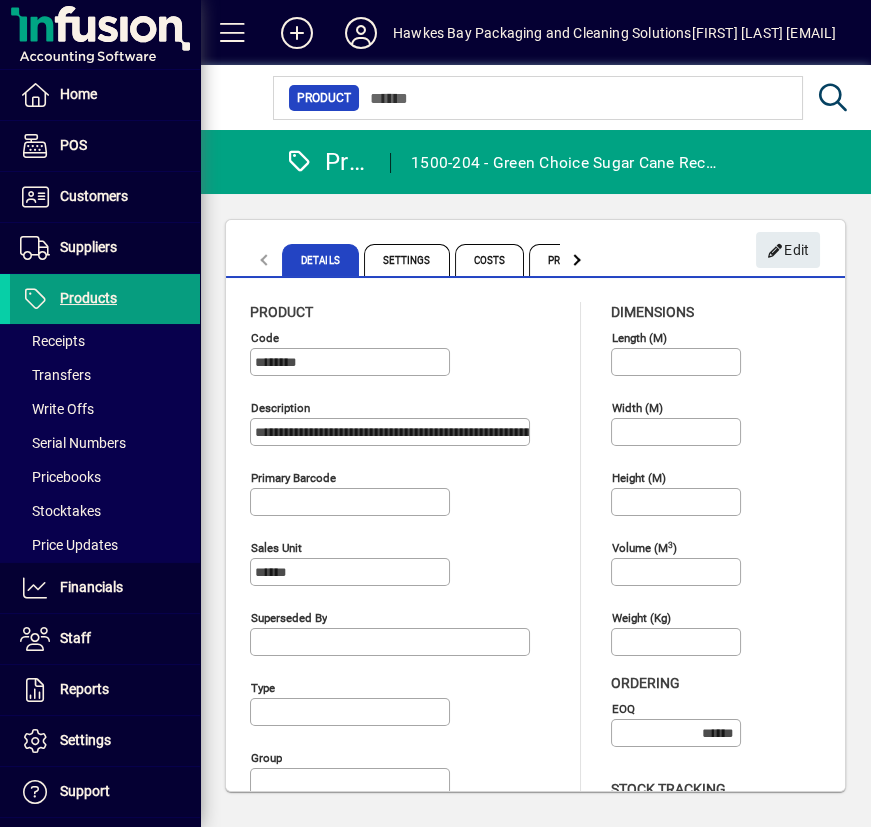 type on "**********" 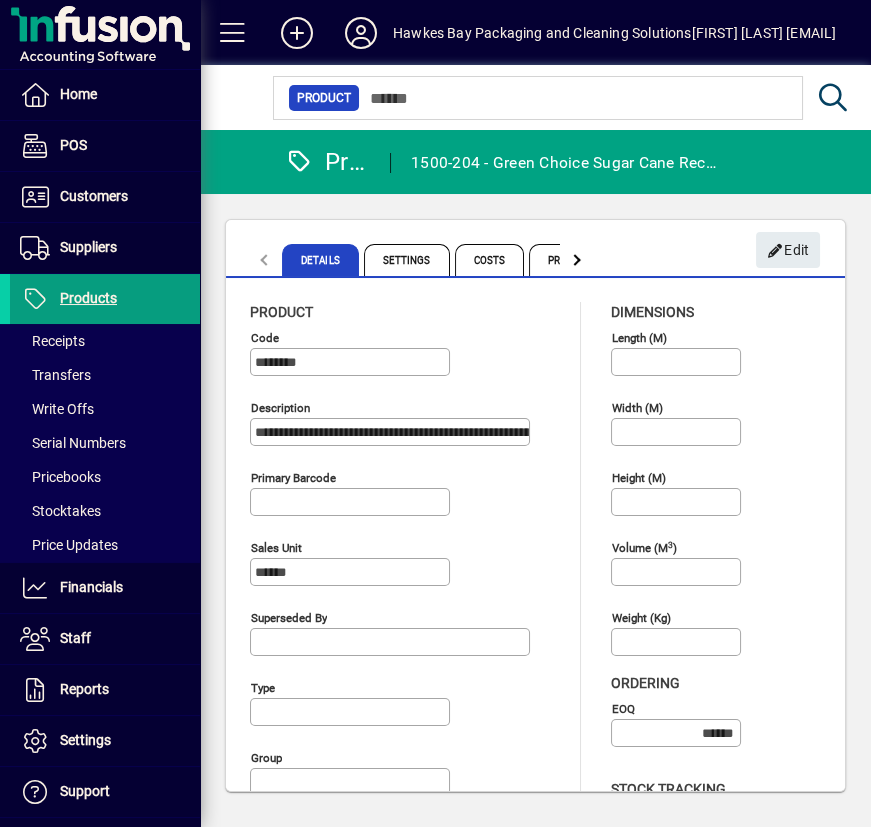 type on "**********" 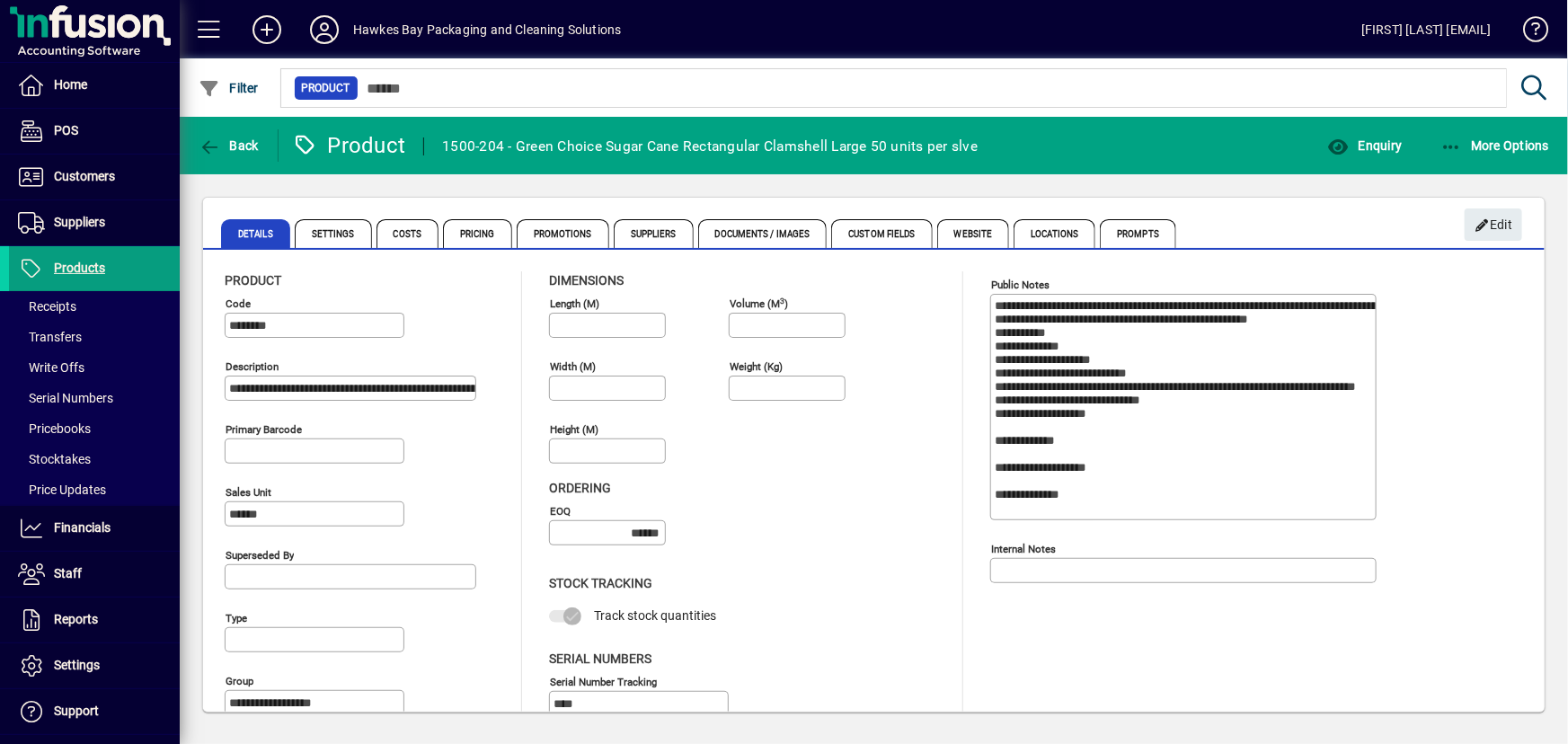 scroll, scrollTop: 34, scrollLeft: 0, axis: vertical 